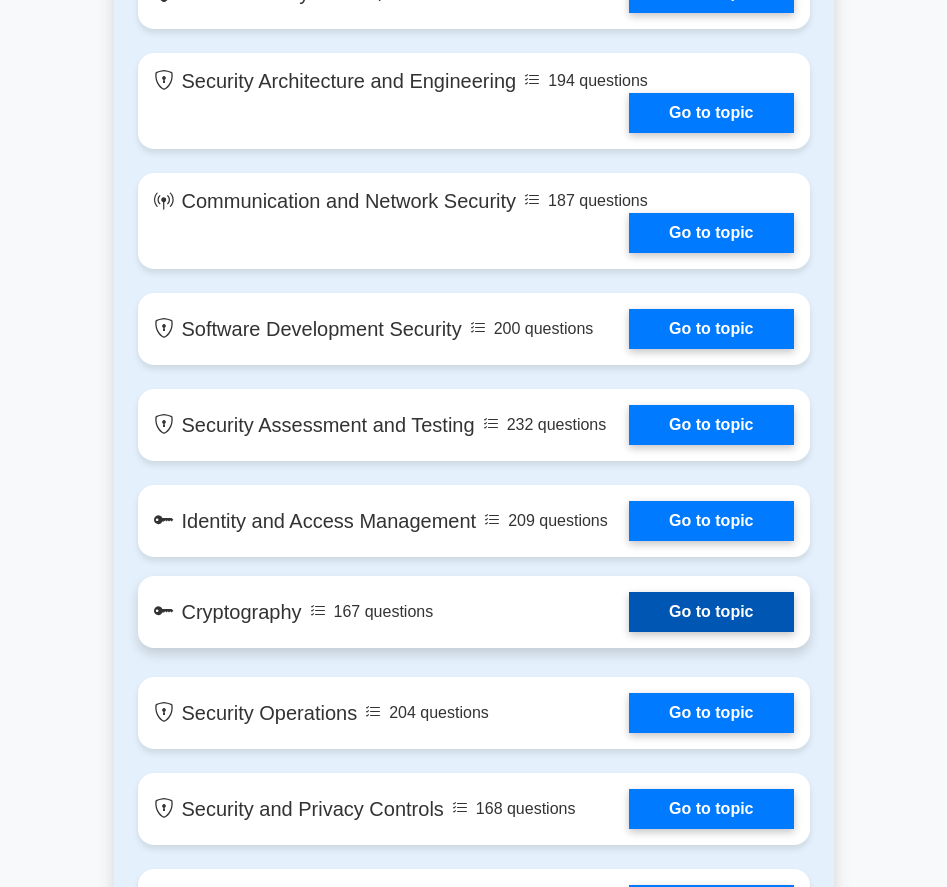 scroll, scrollTop: 1334, scrollLeft: 0, axis: vertical 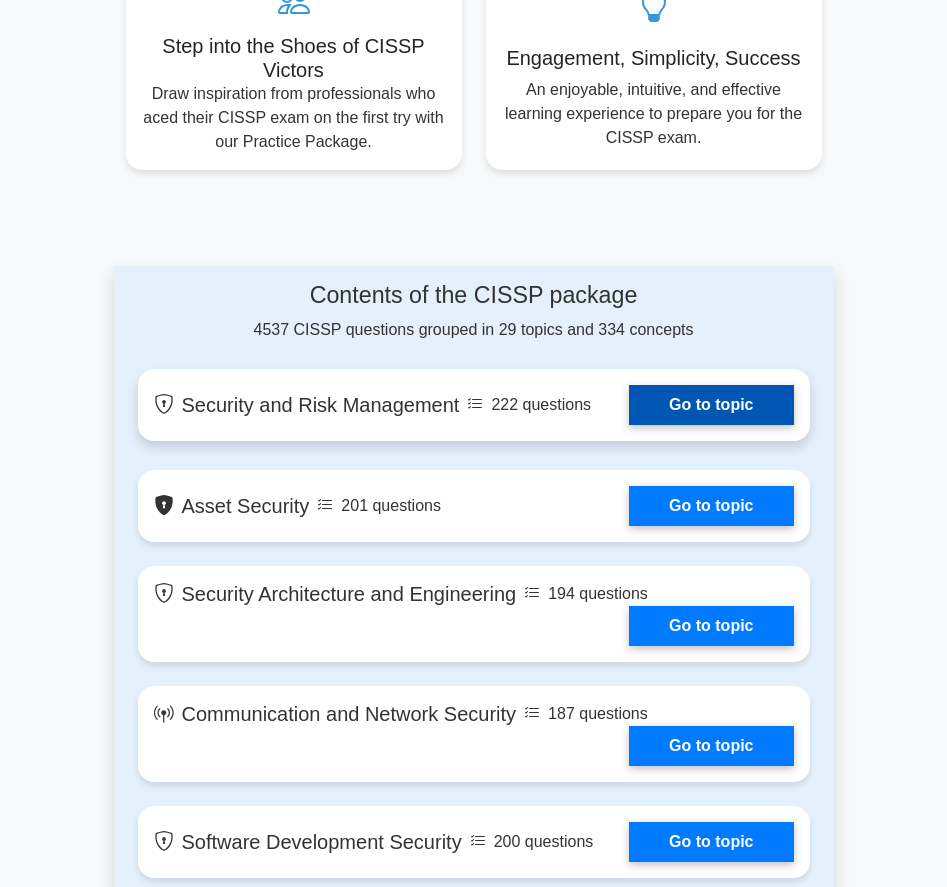 click on "Go to topic" at bounding box center (711, 405) 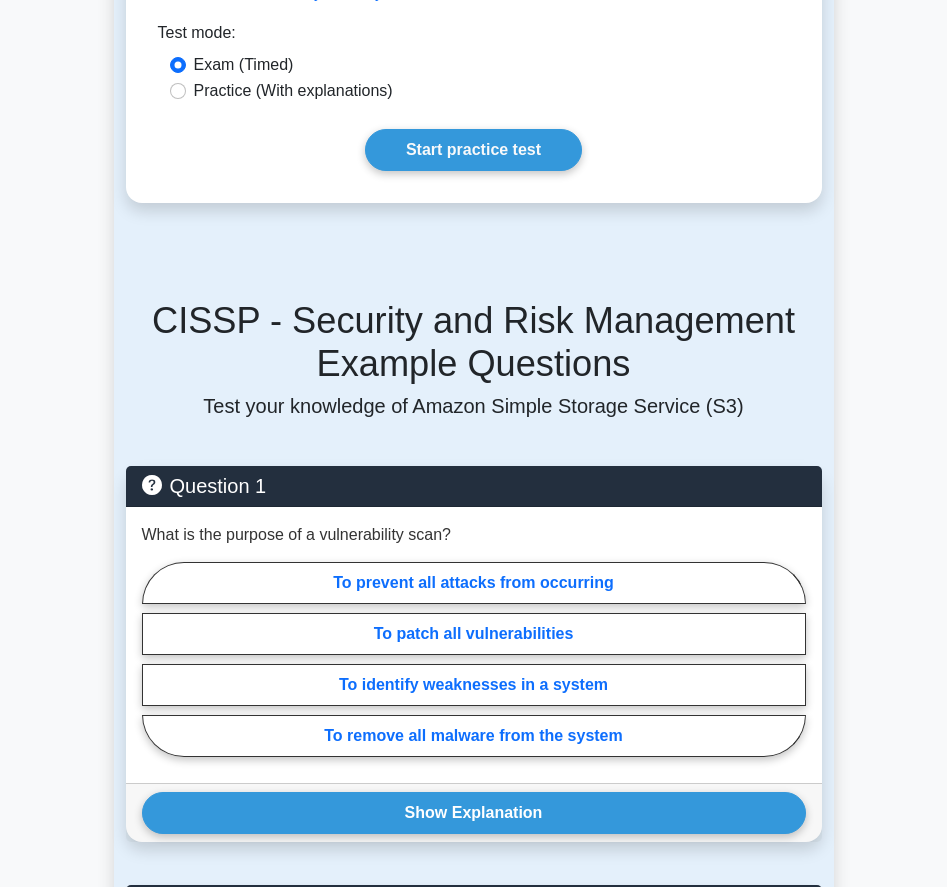 scroll, scrollTop: 1544, scrollLeft: 0, axis: vertical 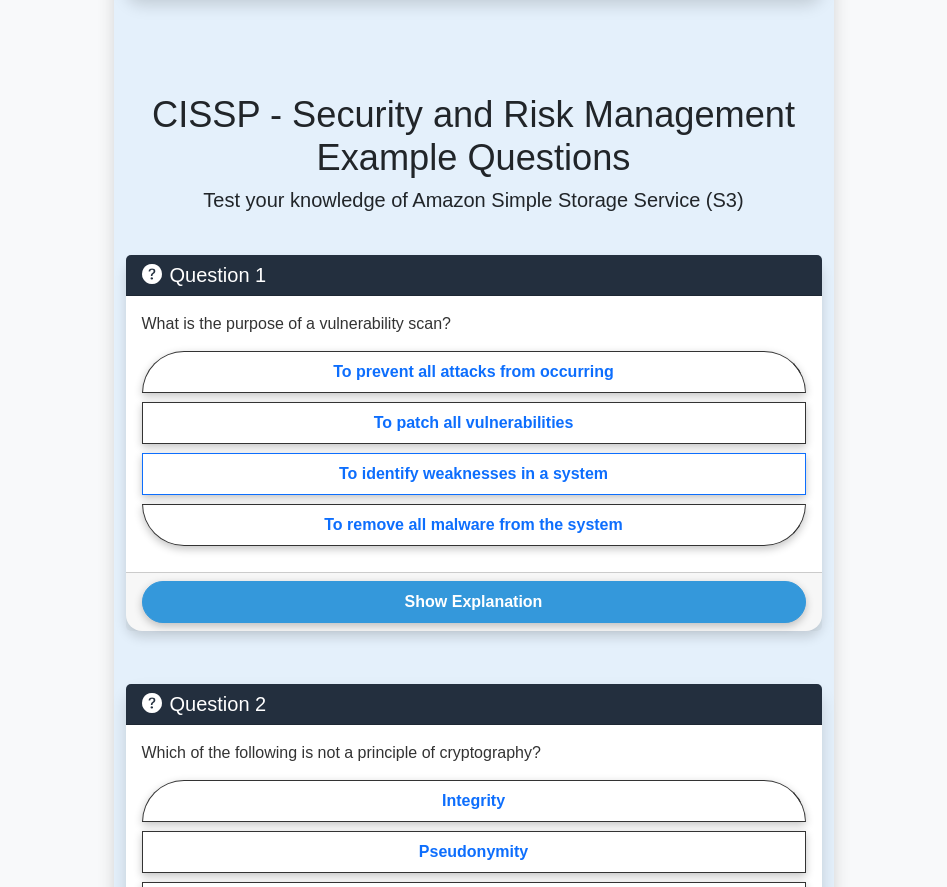 click on "To identify weaknesses in a system" at bounding box center [474, 474] 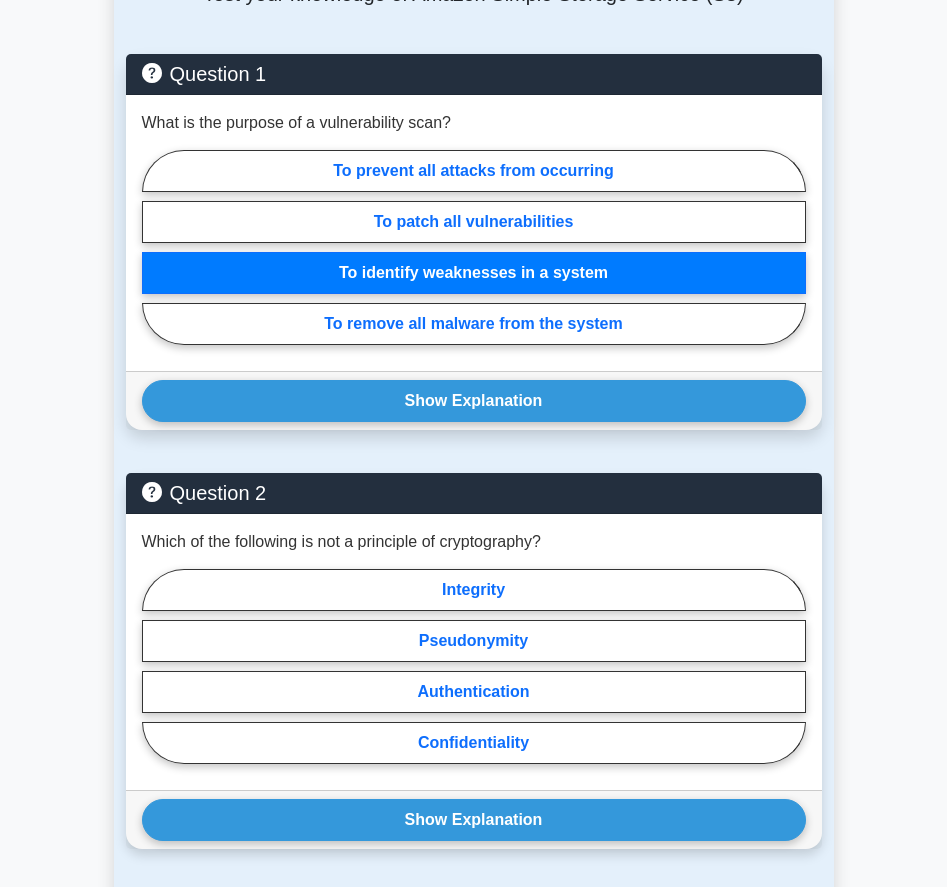 scroll, scrollTop: 1853, scrollLeft: 0, axis: vertical 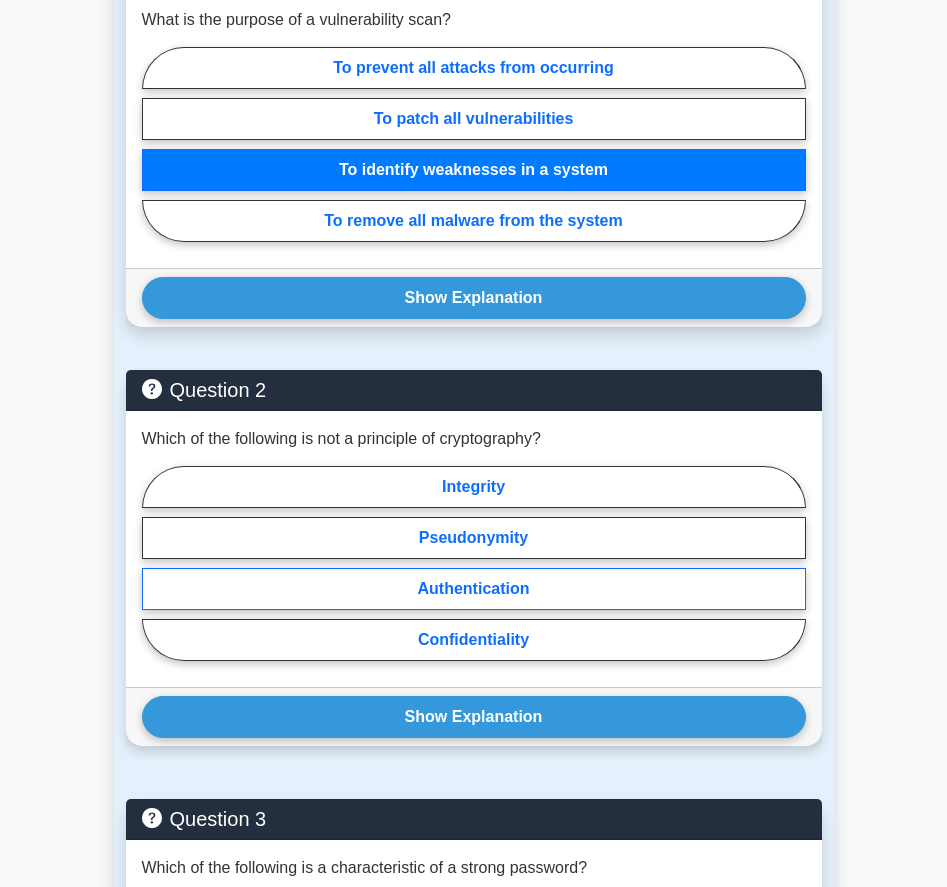 click on "Authentication" at bounding box center [474, 589] 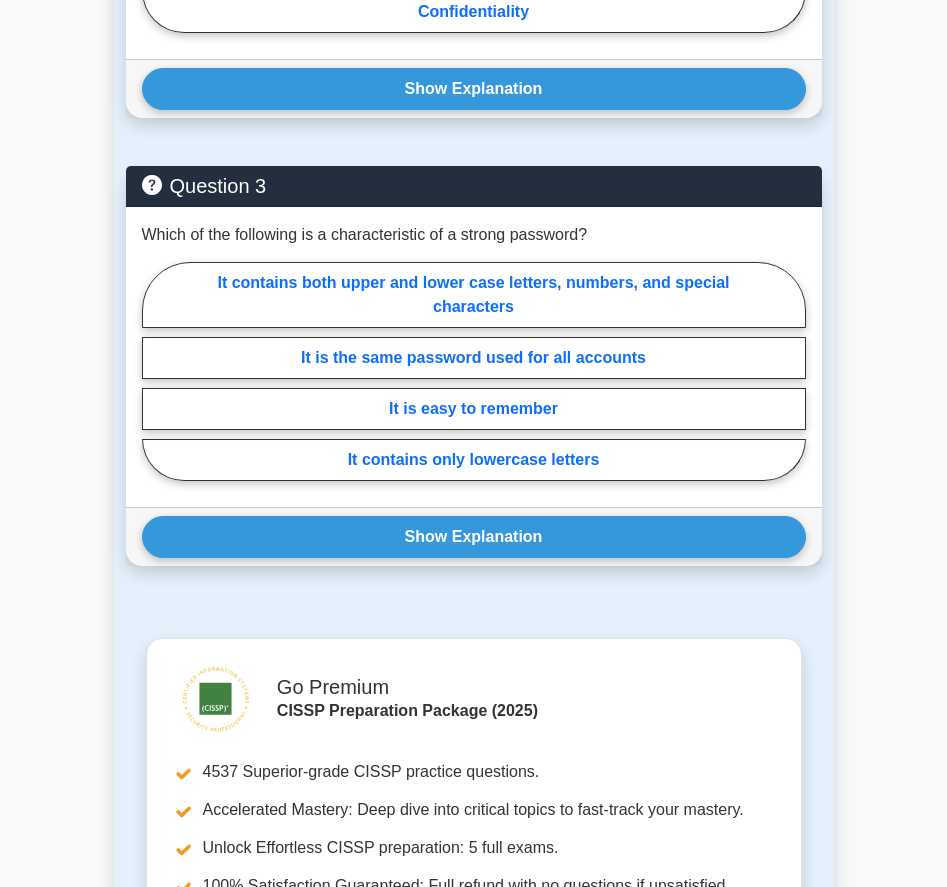 scroll, scrollTop: 2368, scrollLeft: 0, axis: vertical 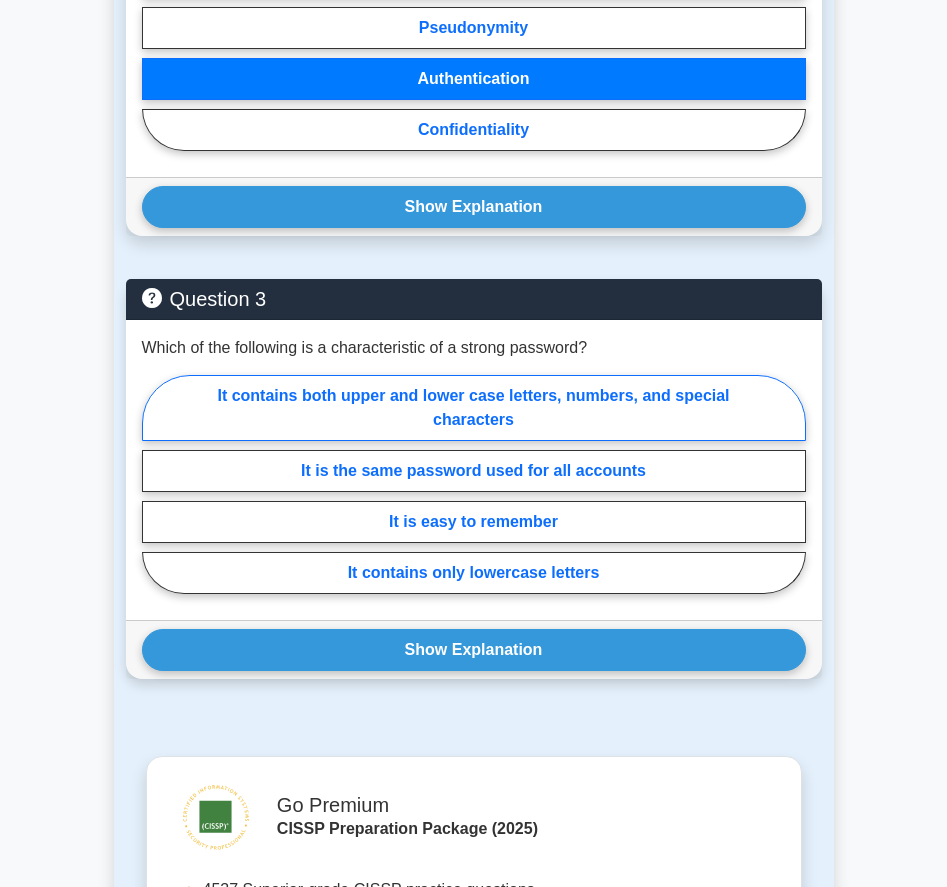 click on "It contains both upper and lower case letters, numbers, and special characters" at bounding box center (474, 408) 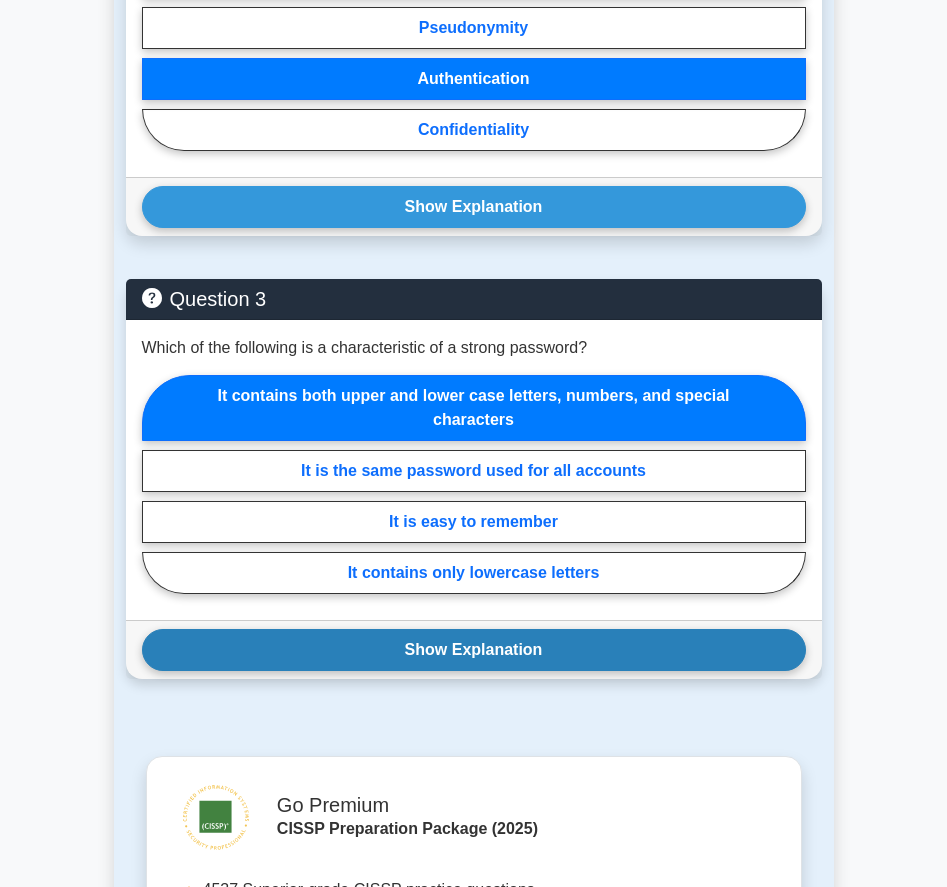click on "Show Explanation" at bounding box center [474, 650] 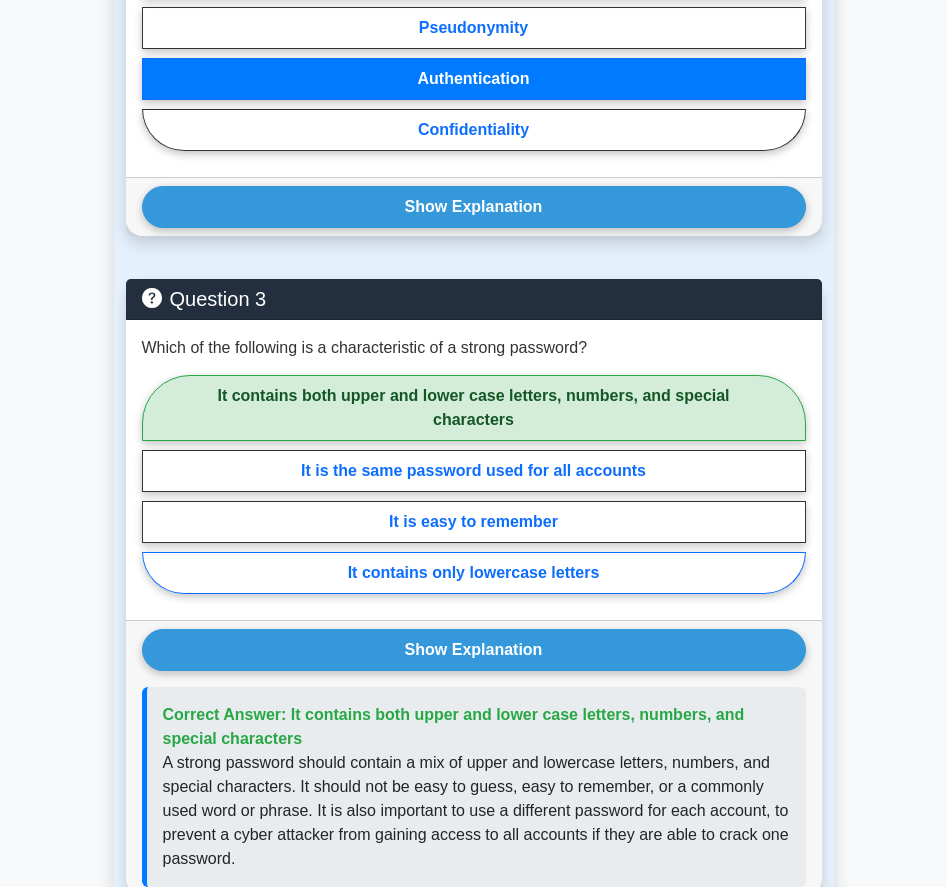 scroll, scrollTop: 2158, scrollLeft: 0, axis: vertical 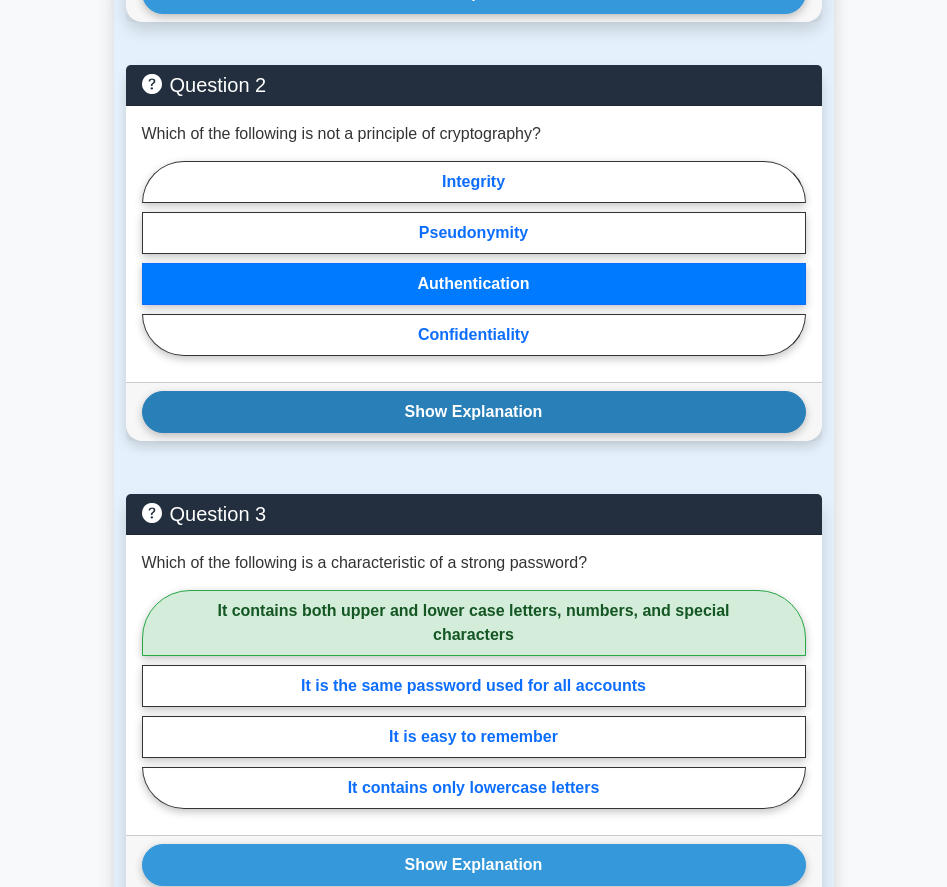 click on "Show Explanation" at bounding box center (474, 412) 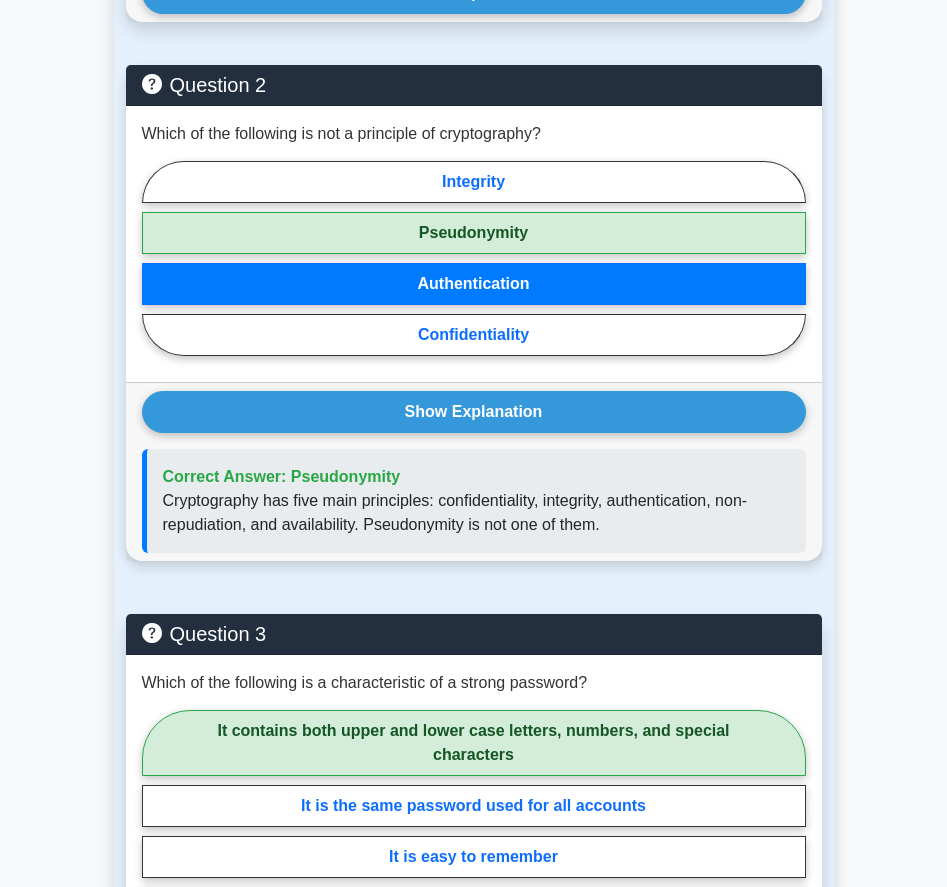scroll, scrollTop: 1951, scrollLeft: 0, axis: vertical 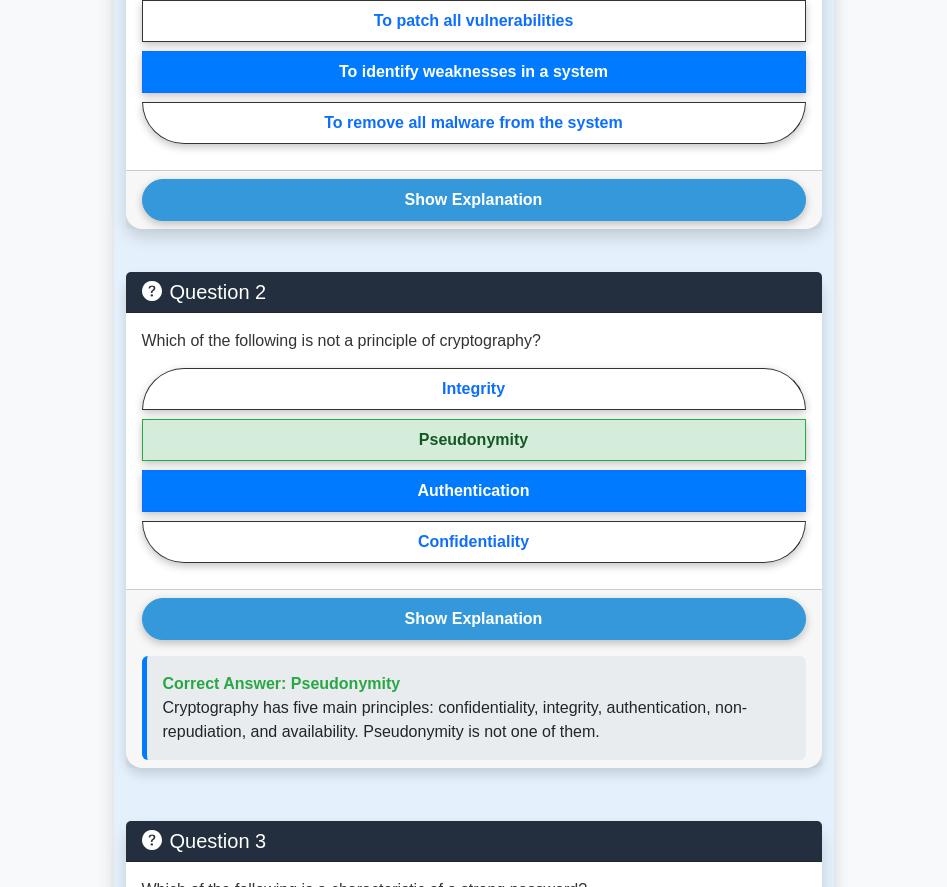click on "Pseudonymity" at bounding box center (474, 440) 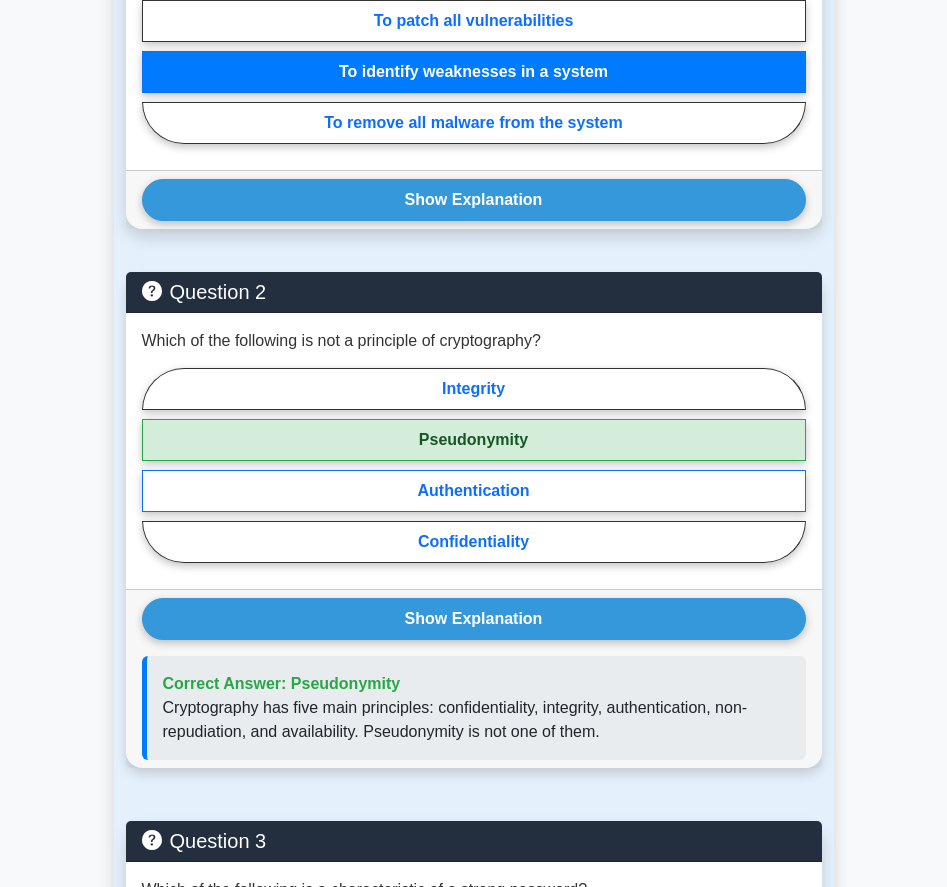 scroll, scrollTop: 1643, scrollLeft: 0, axis: vertical 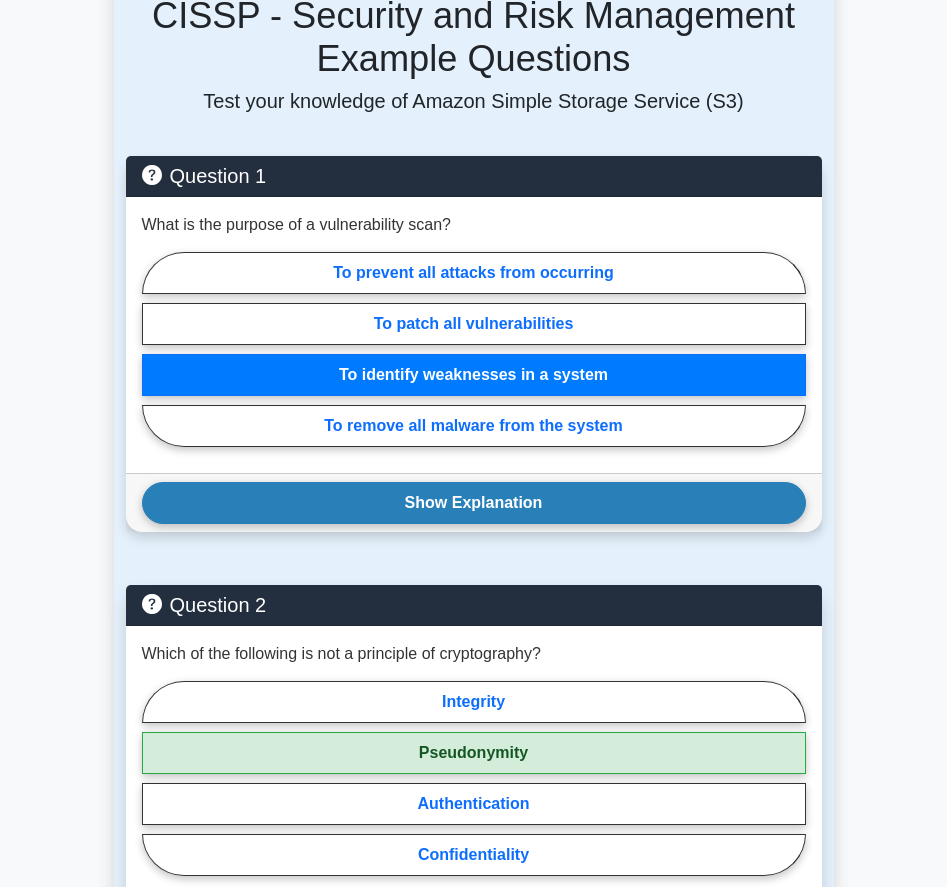 click on "Show Explanation" at bounding box center [474, 503] 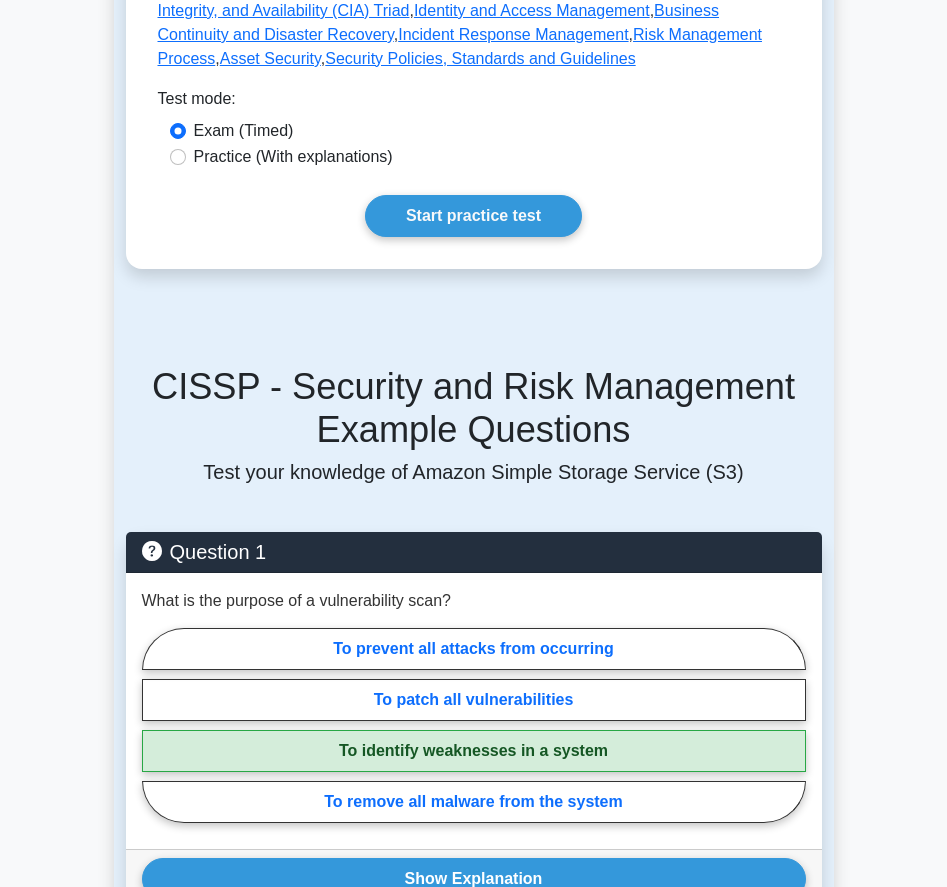 scroll, scrollTop: 928, scrollLeft: 0, axis: vertical 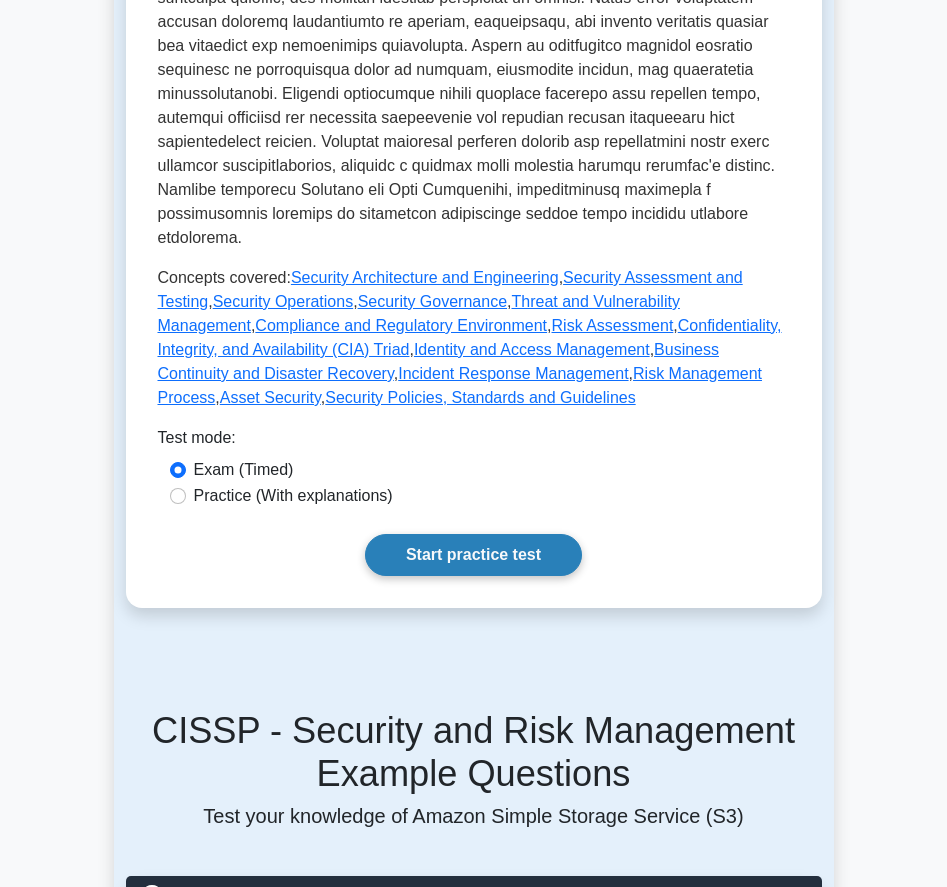 click on "Start practice test" at bounding box center [473, 555] 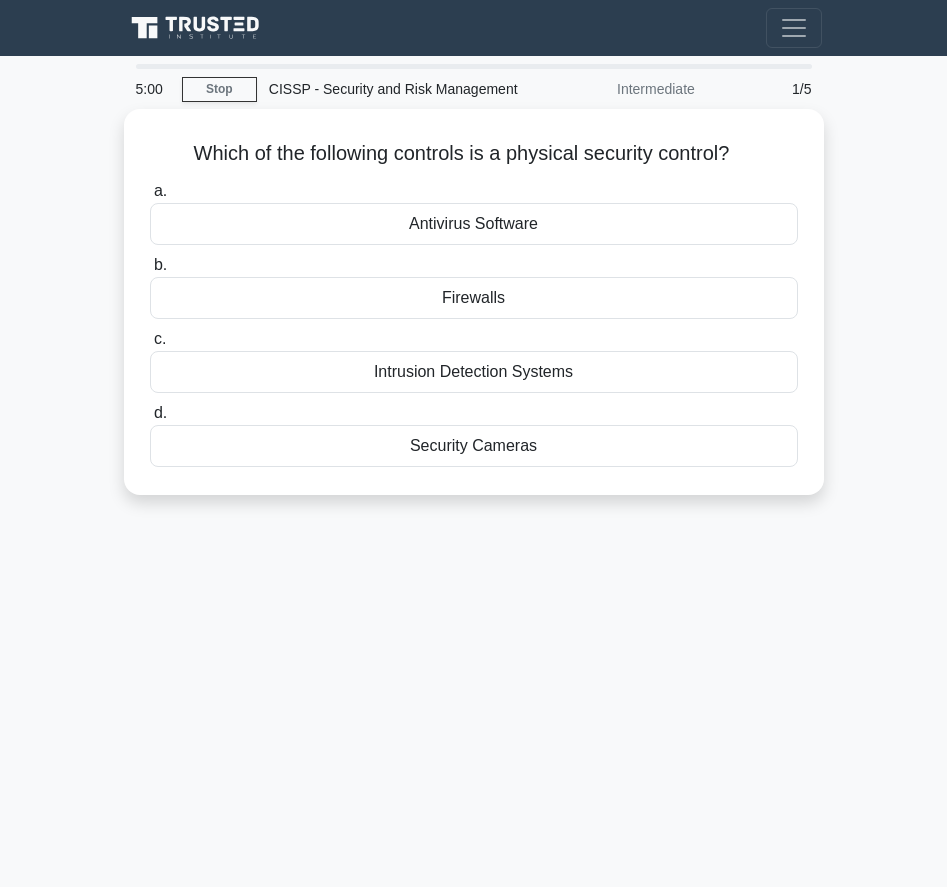 scroll, scrollTop: 0, scrollLeft: 0, axis: both 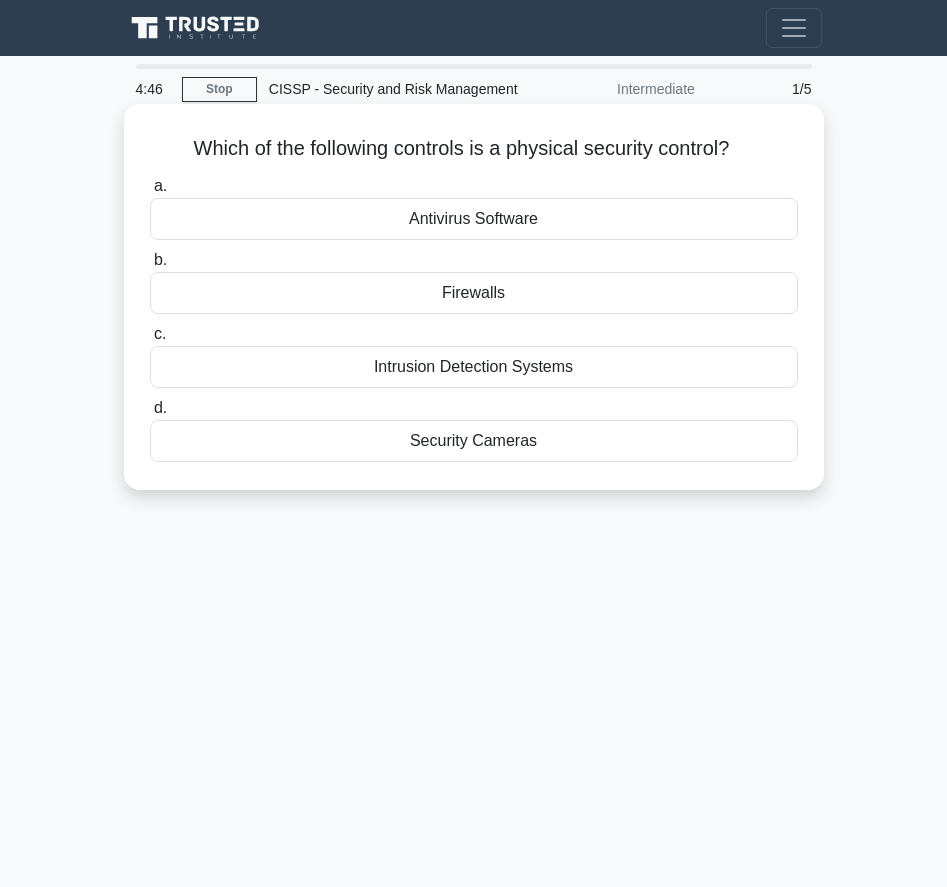 click on "Security Cameras" at bounding box center [474, 441] 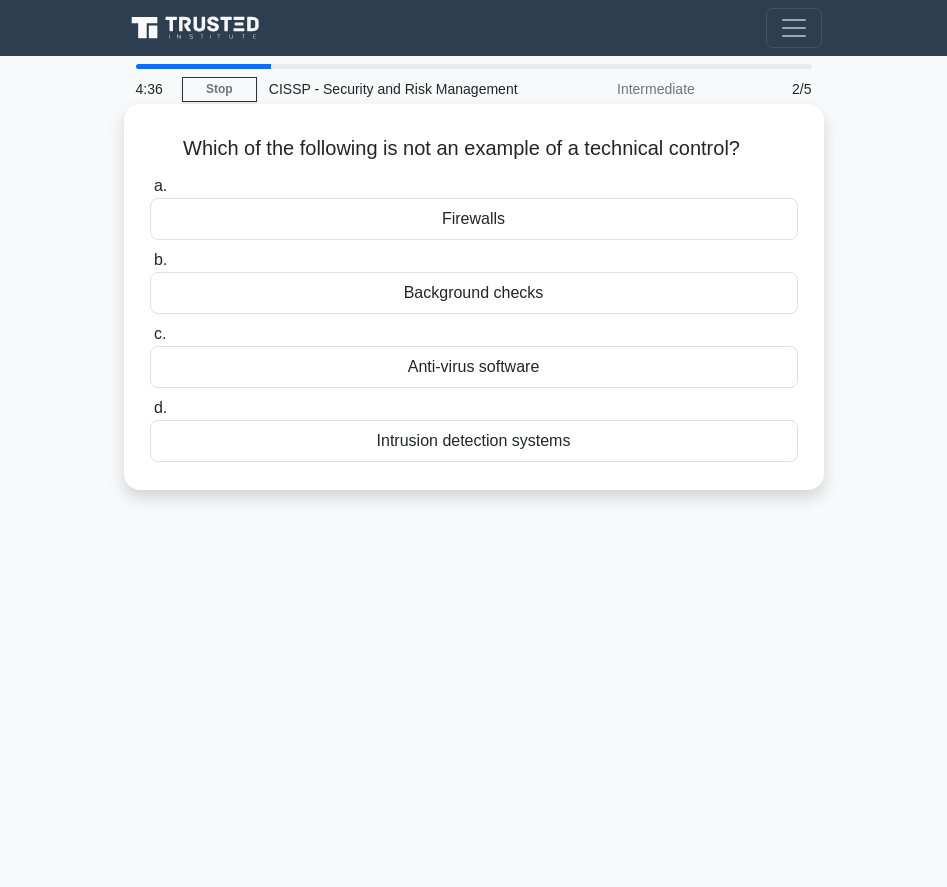 click on "Background checks" at bounding box center [474, 293] 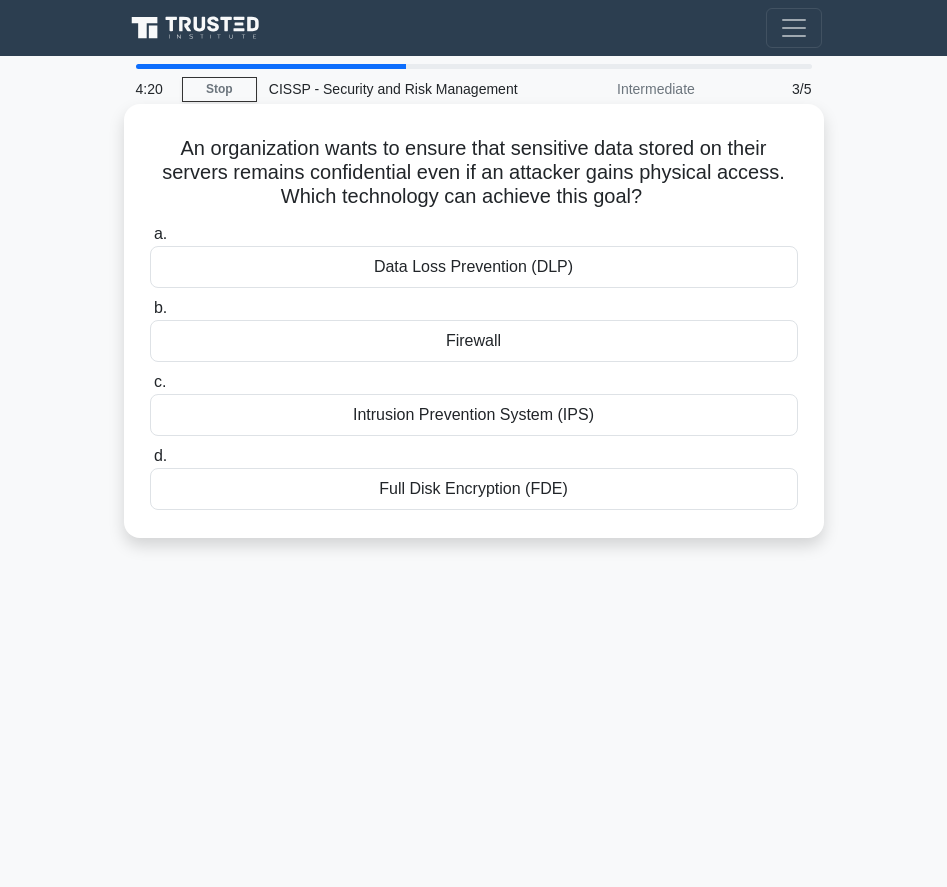 click on "Full Disk Encryption (FDE)" at bounding box center (474, 489) 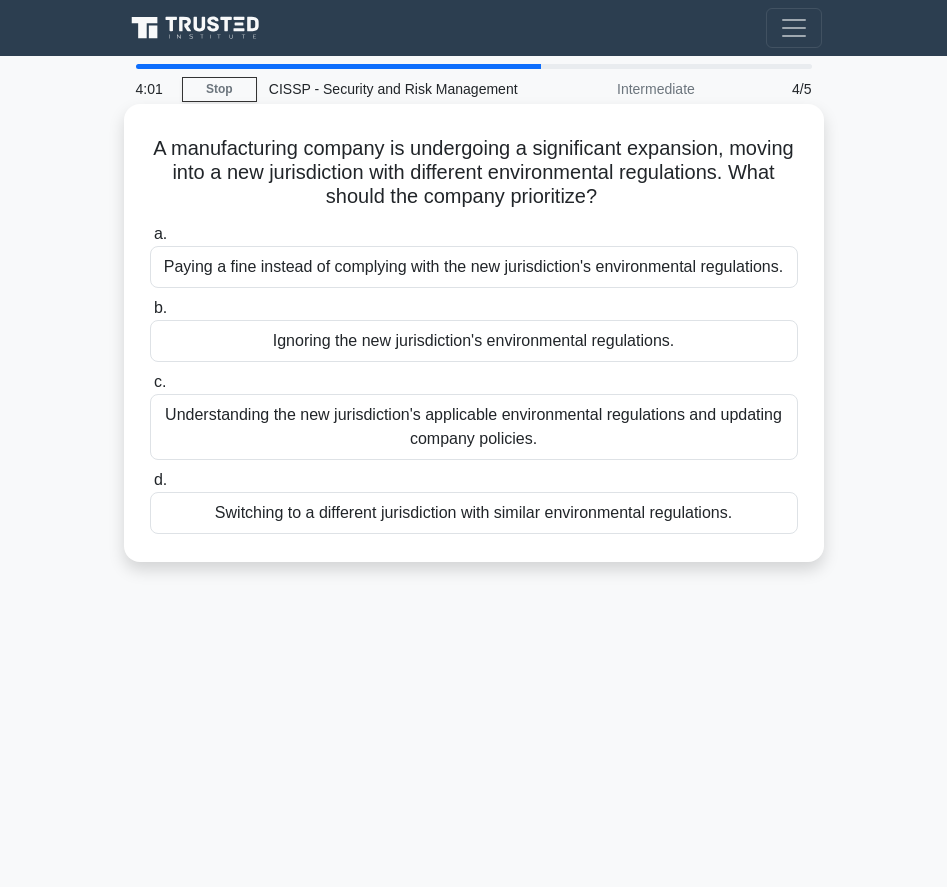 click on "Understanding the new jurisdiction's applicable environmental regulations and updating company policies." at bounding box center (474, 427) 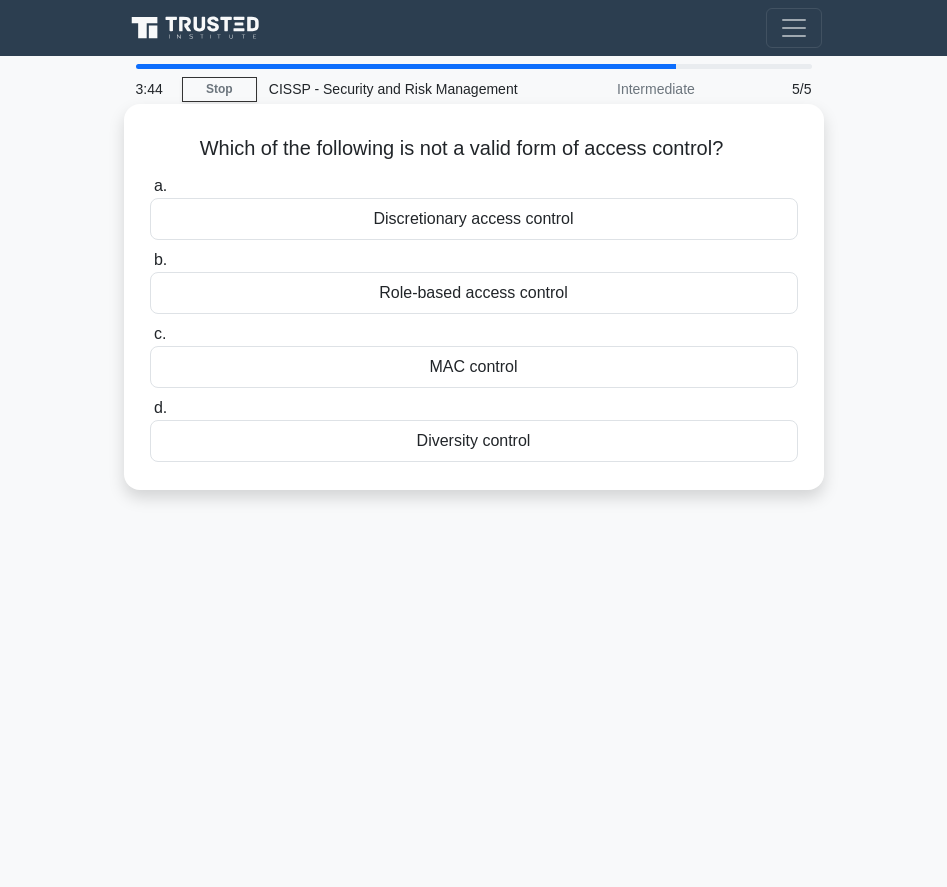 click on "Diversity control" at bounding box center [474, 441] 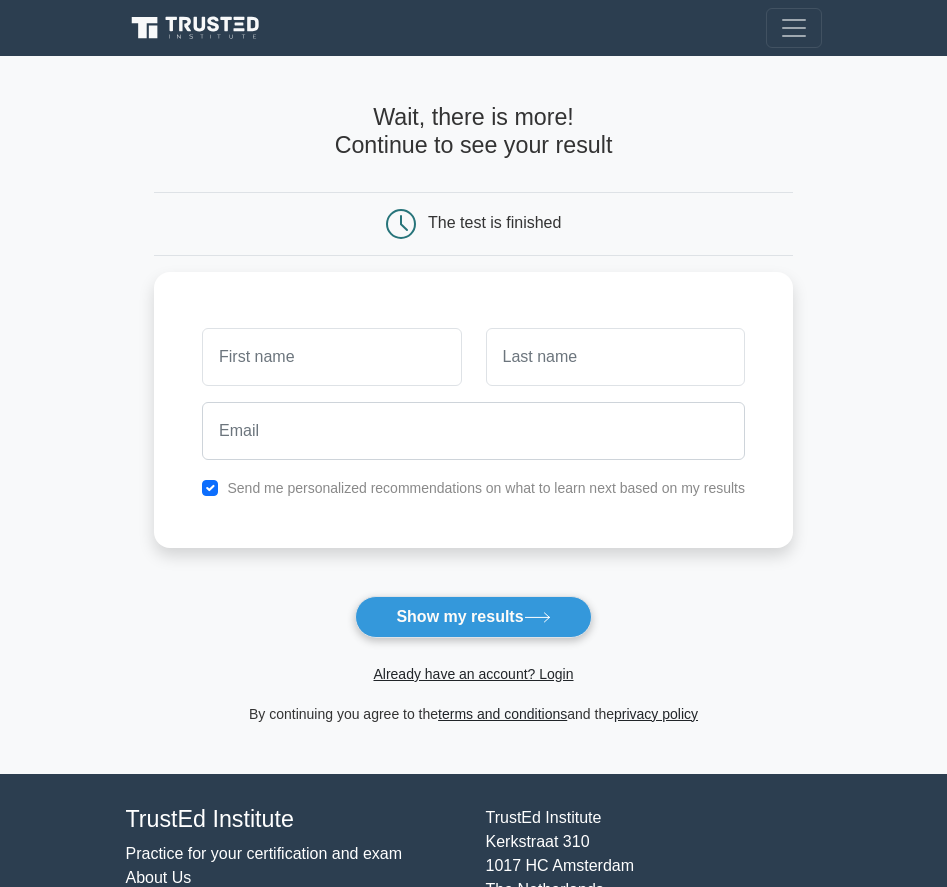 scroll, scrollTop: 0, scrollLeft: 0, axis: both 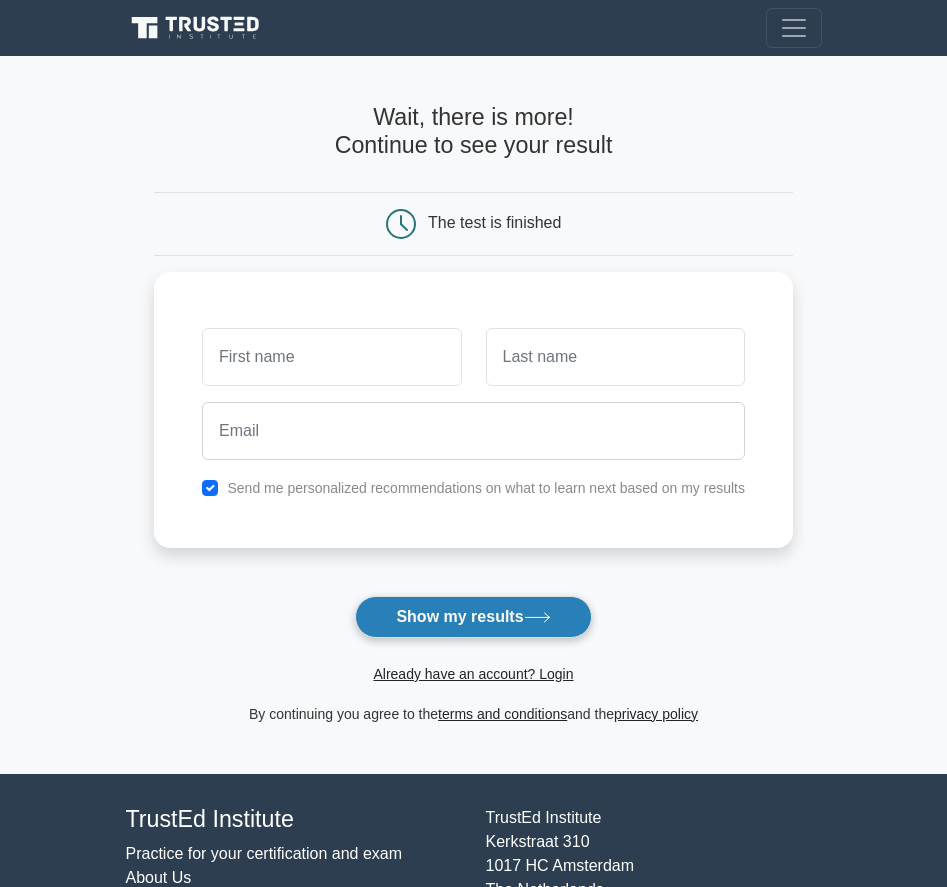 click on "Show my results" at bounding box center (473, 617) 